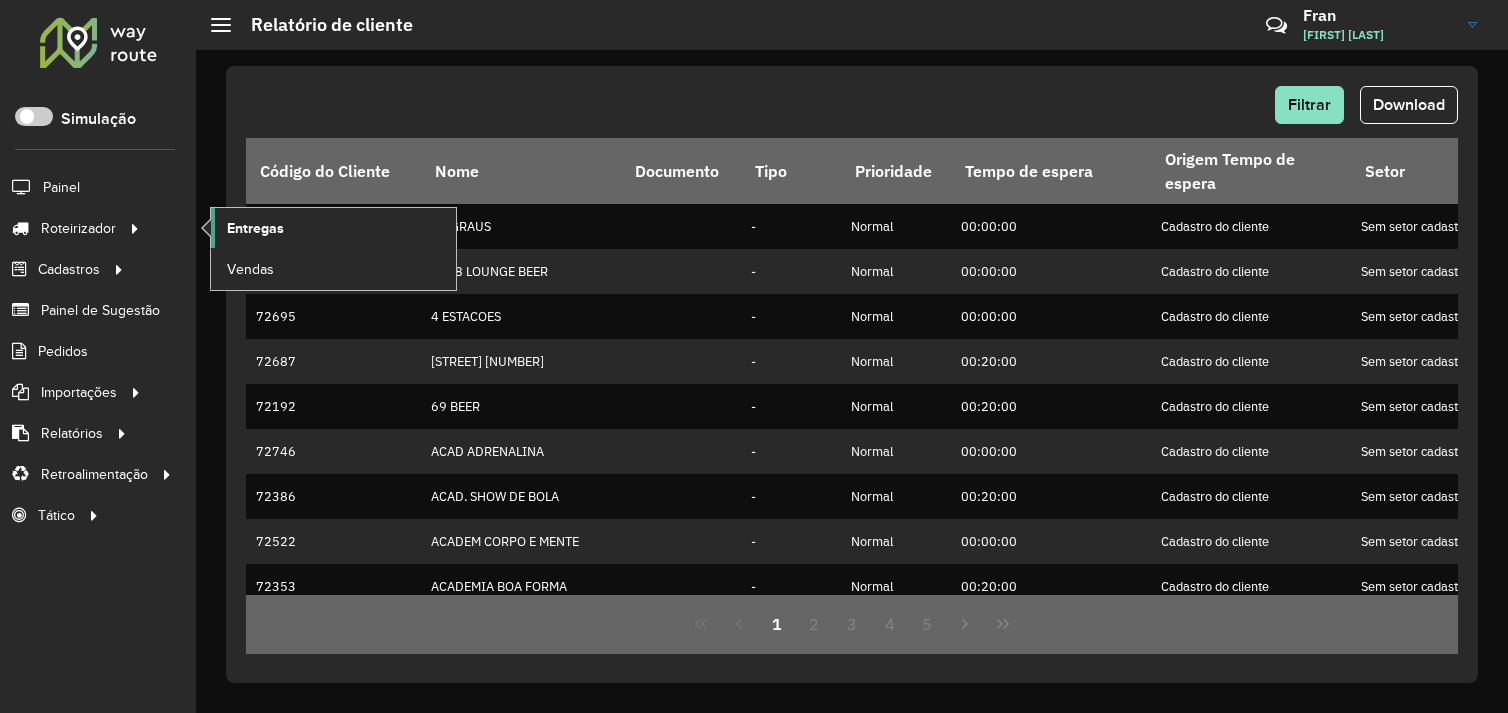 scroll, scrollTop: 0, scrollLeft: 0, axis: both 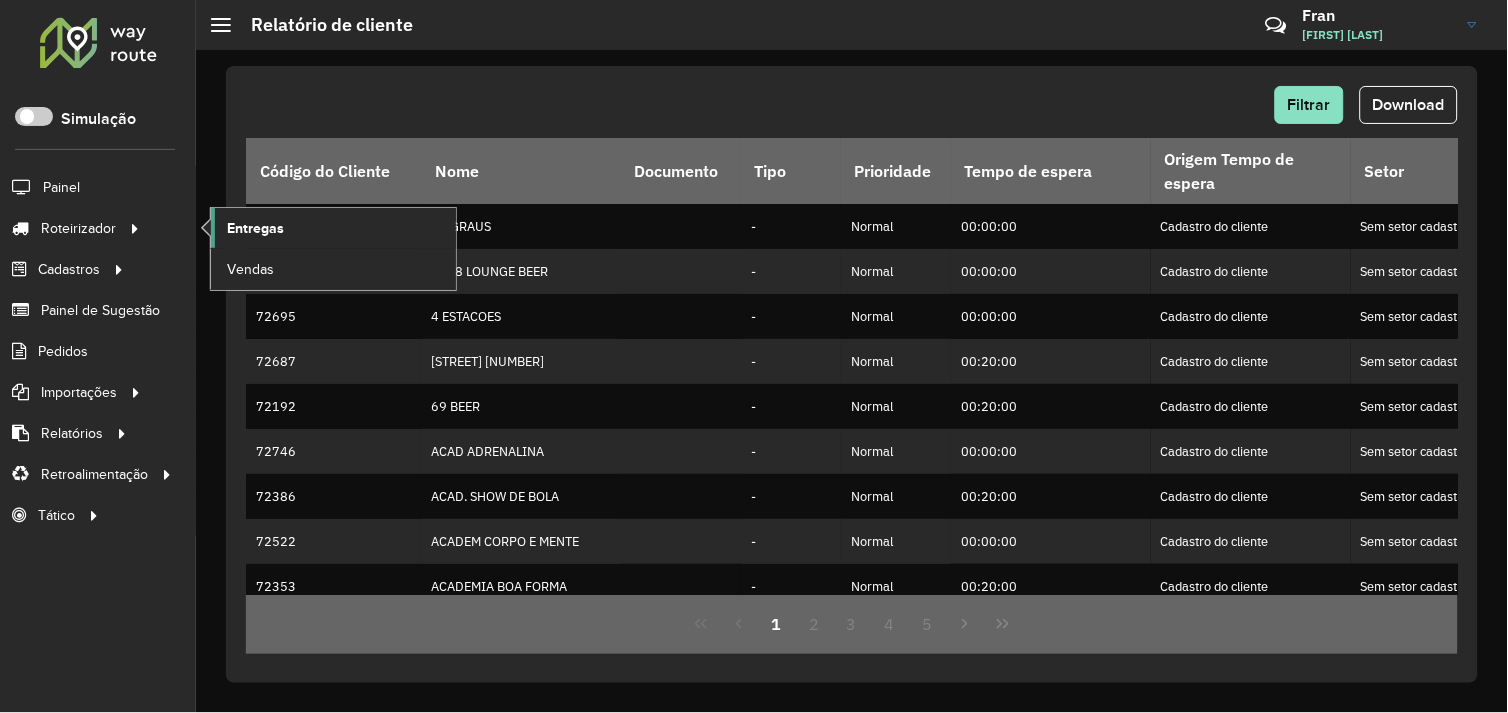 click on "Entregas" 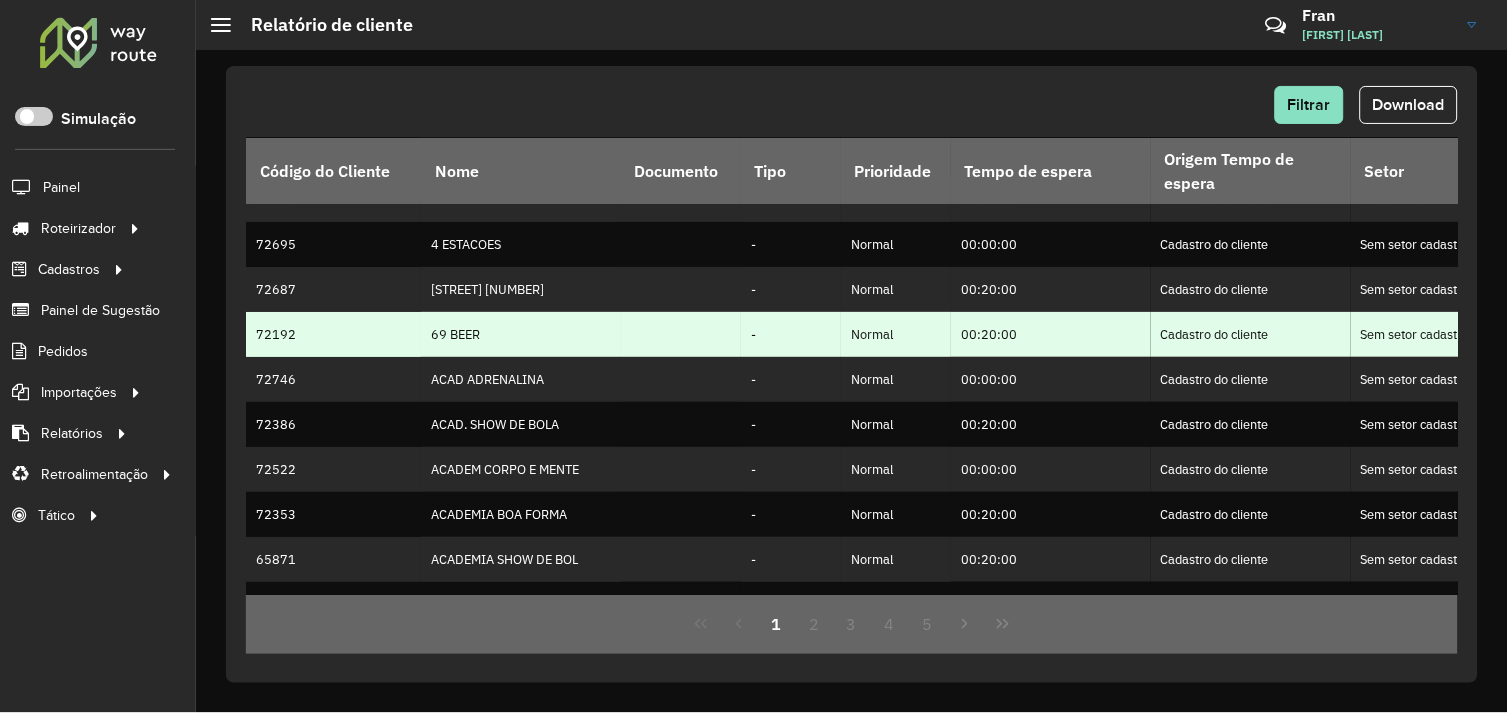 scroll, scrollTop: 111, scrollLeft: 0, axis: vertical 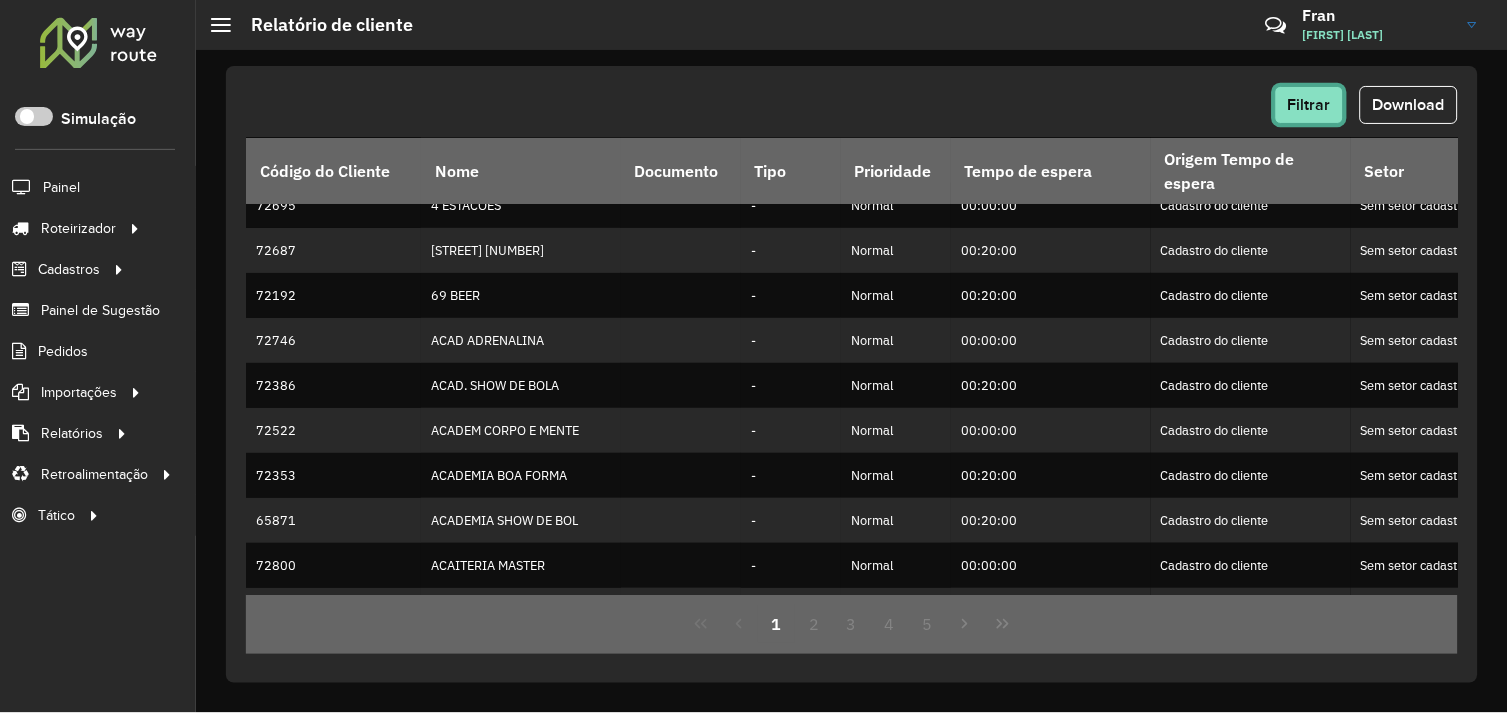 click on "Filtrar" 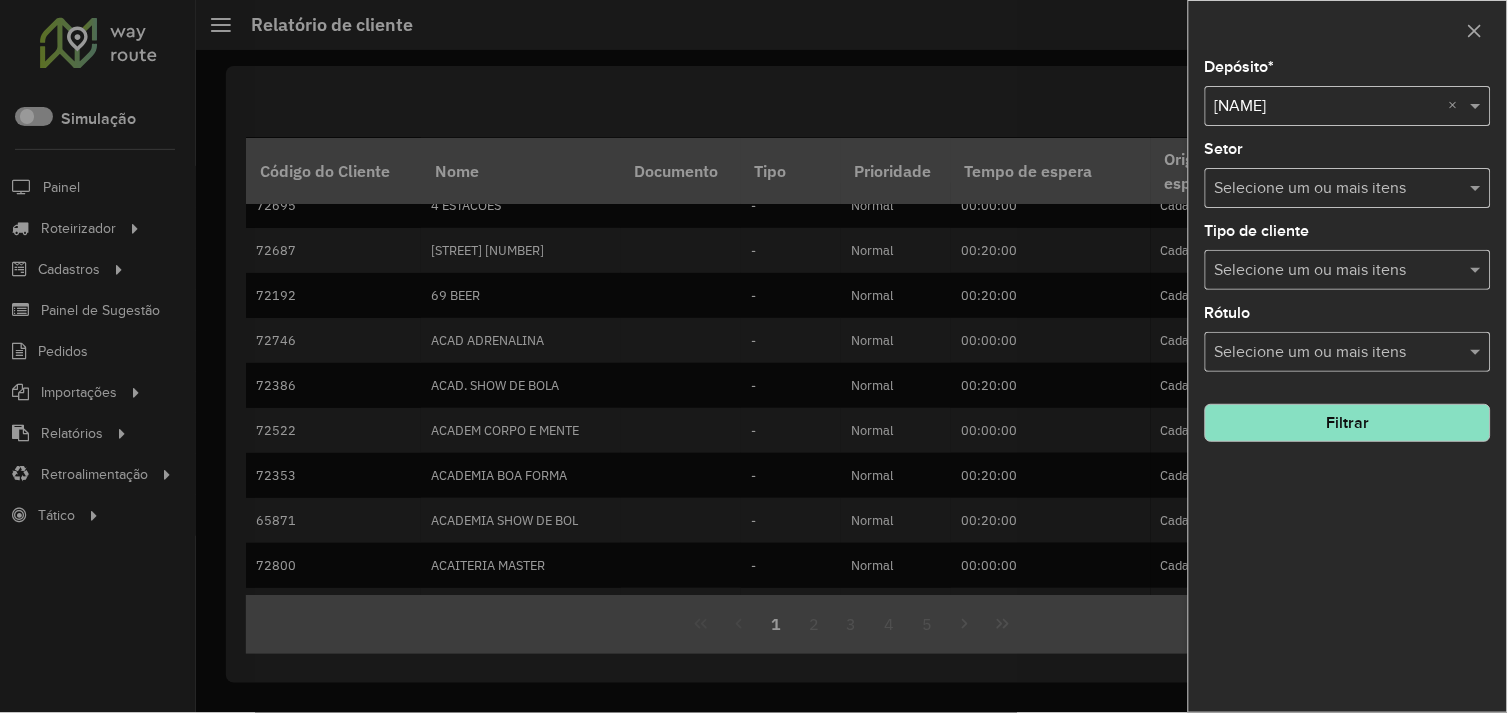 drag, startPoint x: 1356, startPoint y: 417, endPoint x: 1357, endPoint y: 427, distance: 10.049875 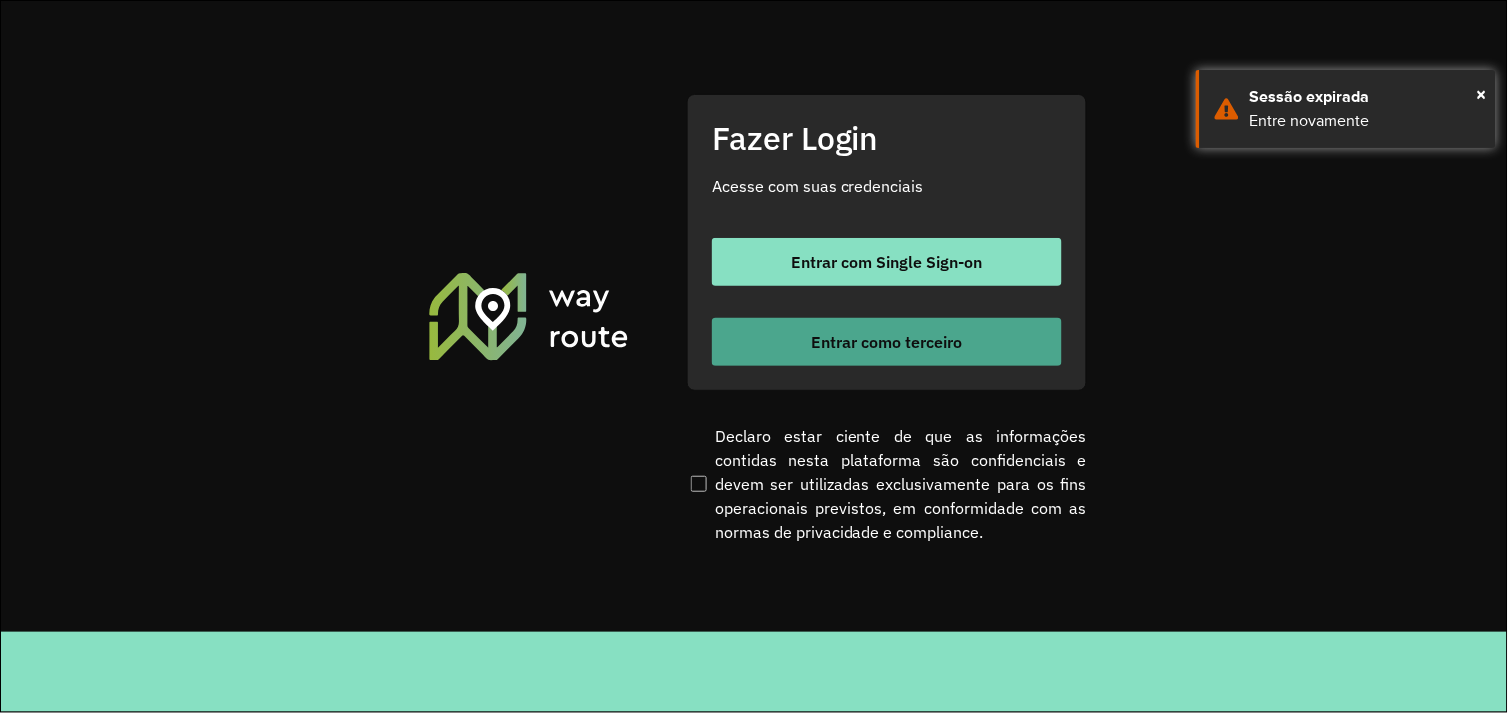 click on "Entrar como terceiro" at bounding box center (887, 342) 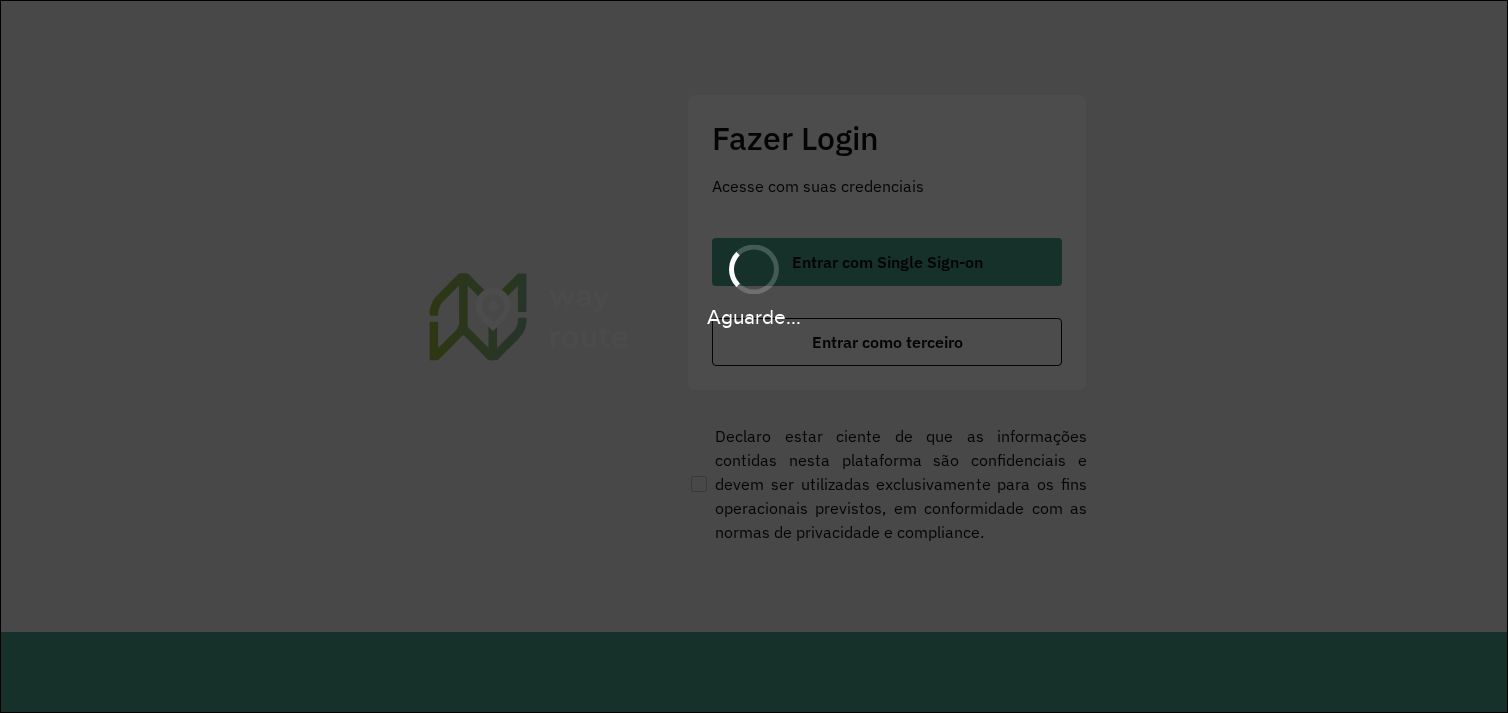 scroll, scrollTop: 0, scrollLeft: 0, axis: both 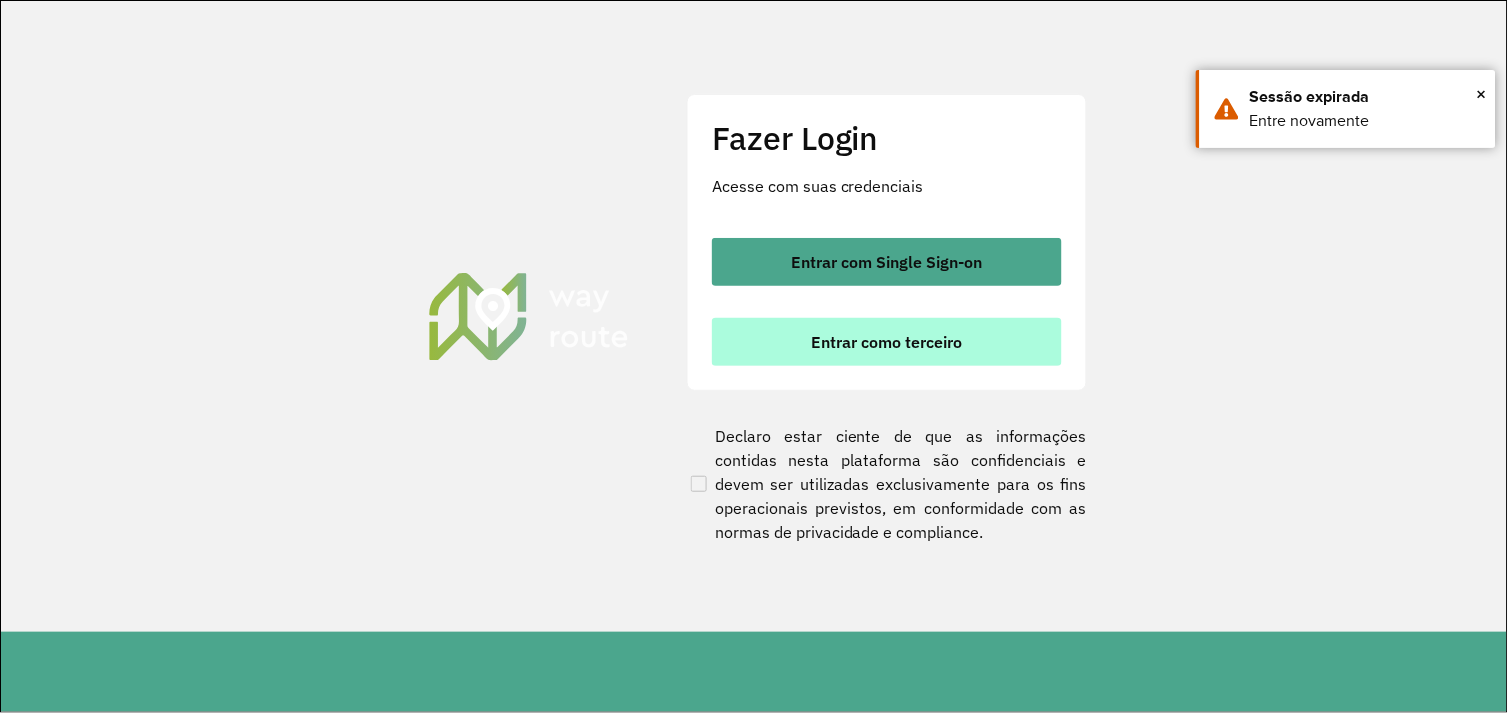 click on "Fazer Login Acesse com suas credenciais    Entrar com Single Sign-on    Entrar como terceiro" 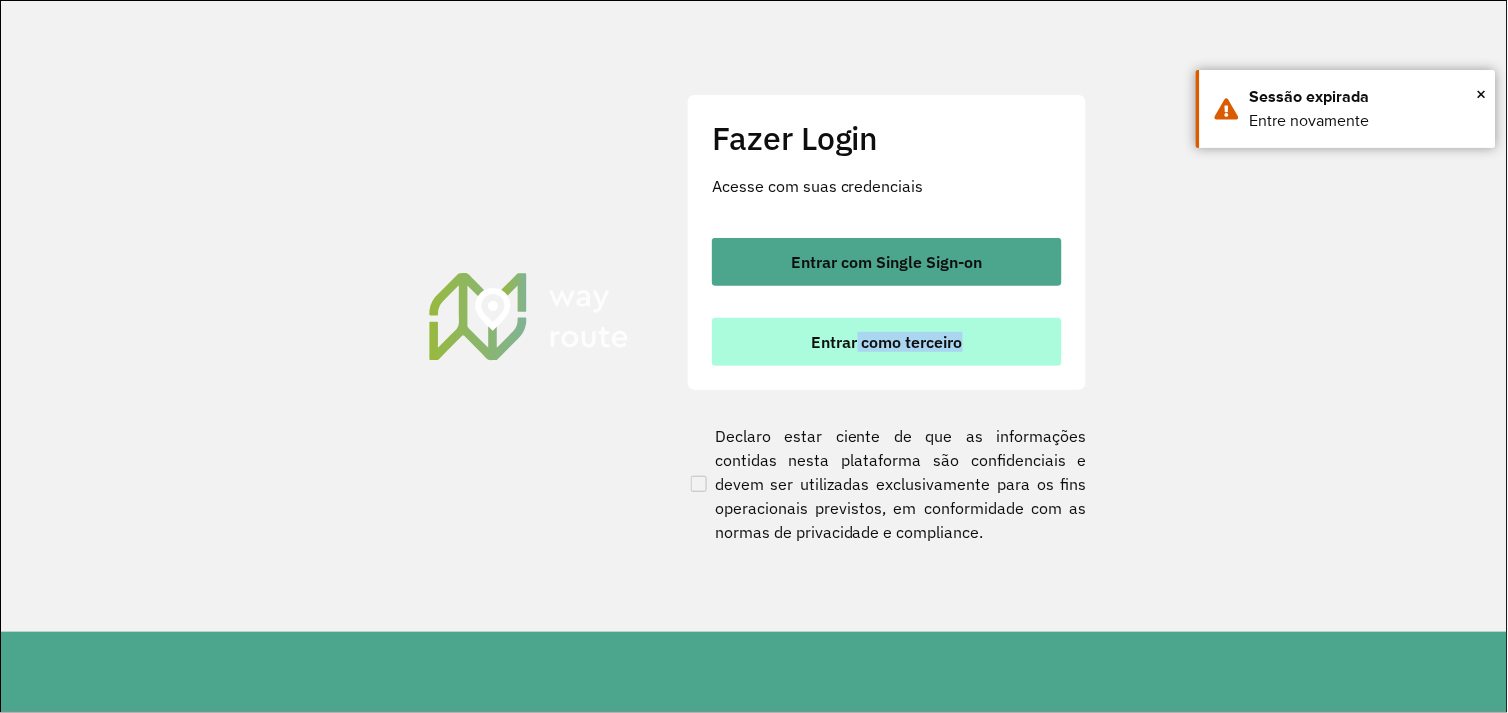 drag, startPoint x: 856, startPoint y: 365, endPoint x: 881, endPoint y: 362, distance: 25.179358 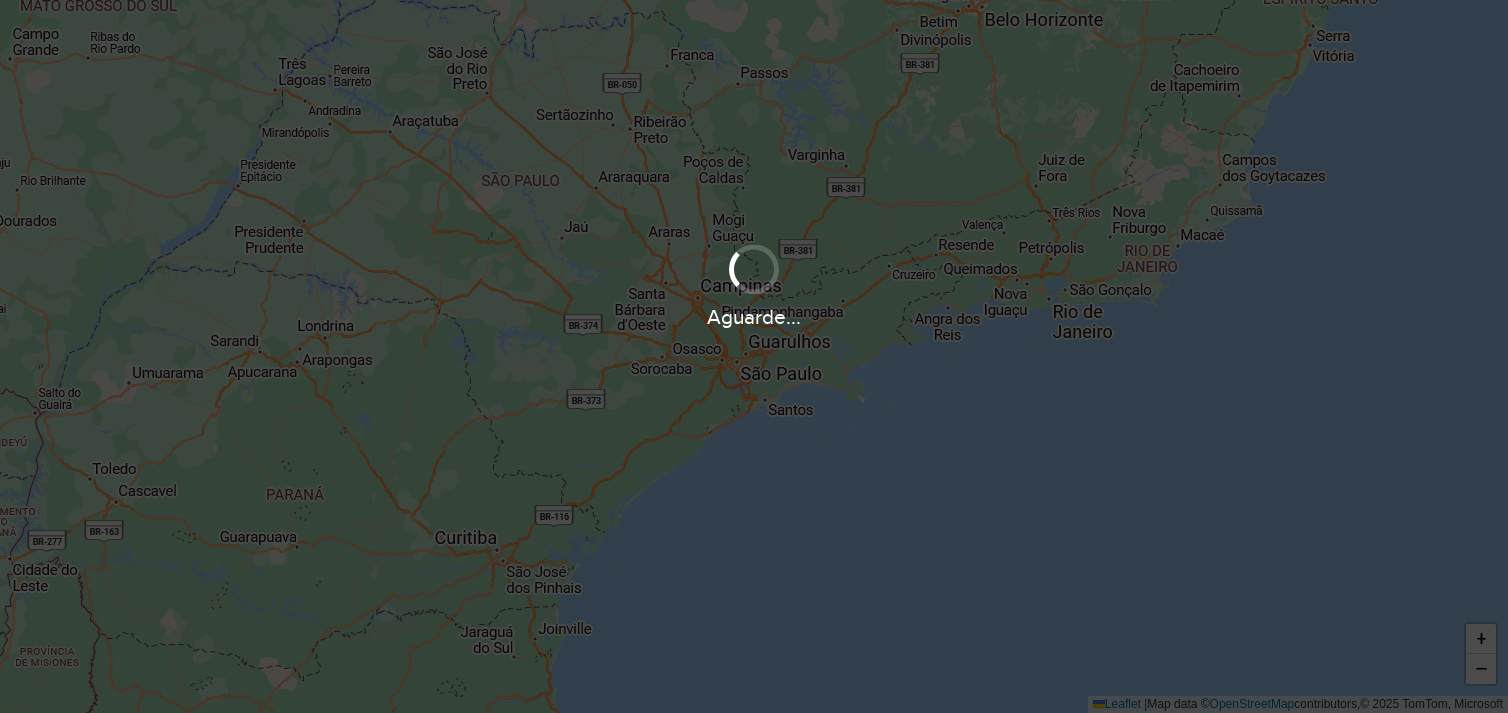 scroll, scrollTop: 0, scrollLeft: 0, axis: both 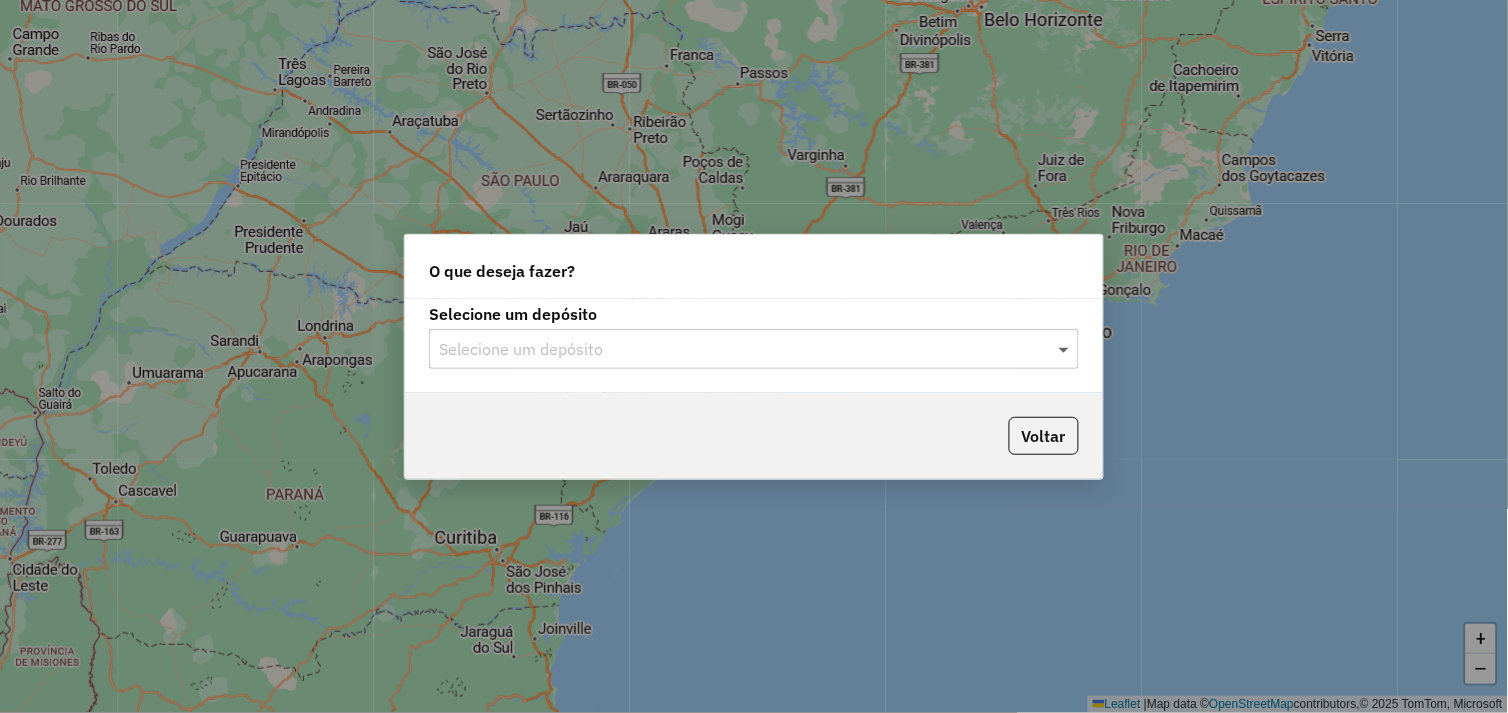 click 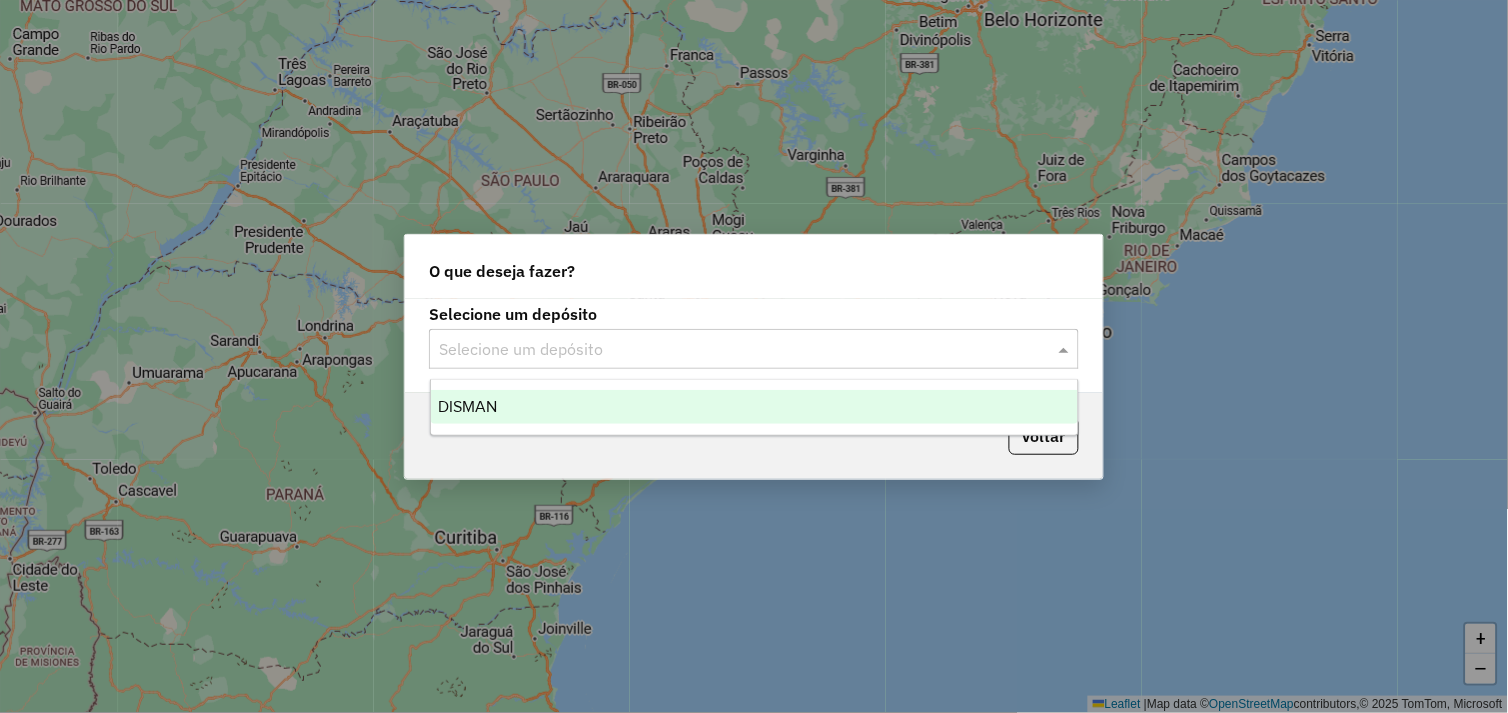 click on "[NAME]" at bounding box center (755, 407) 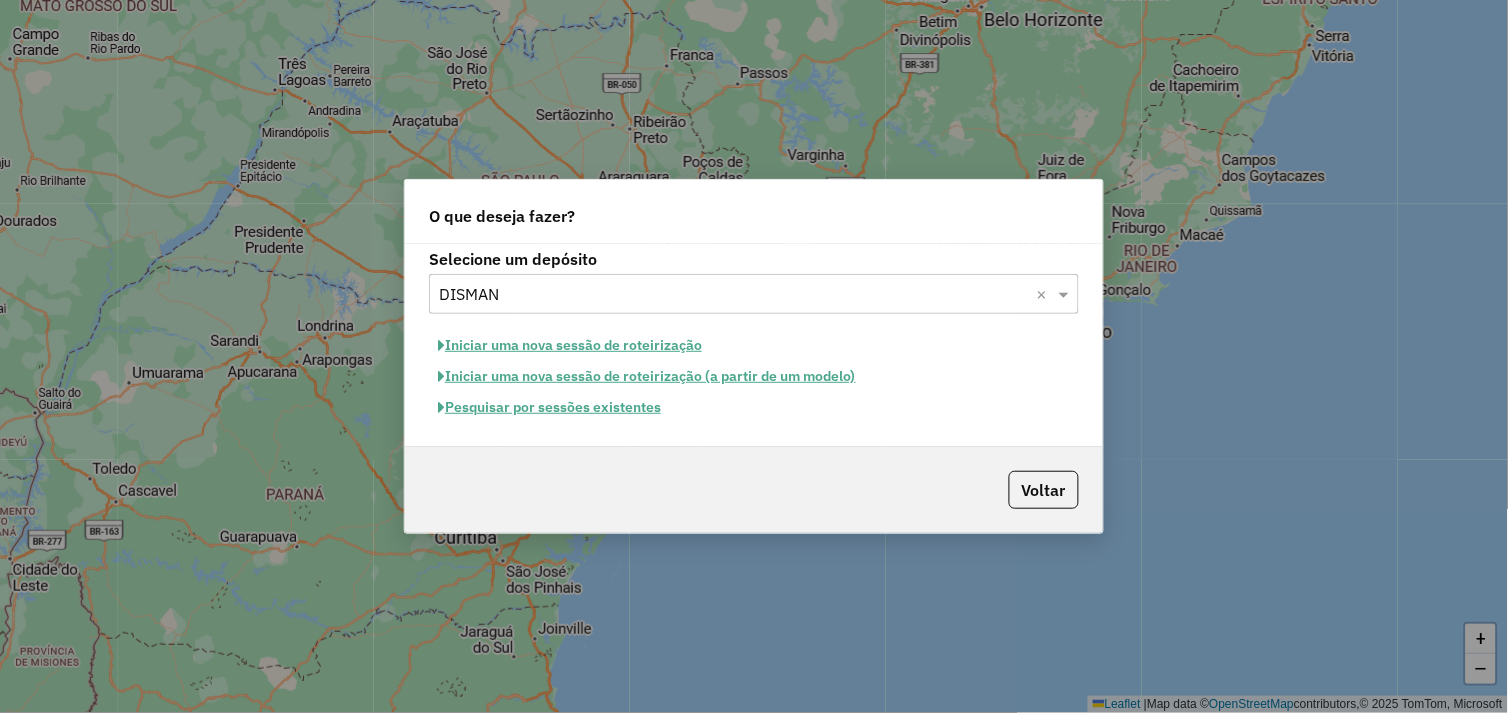 click on "Pesquisar por sessões existentes" 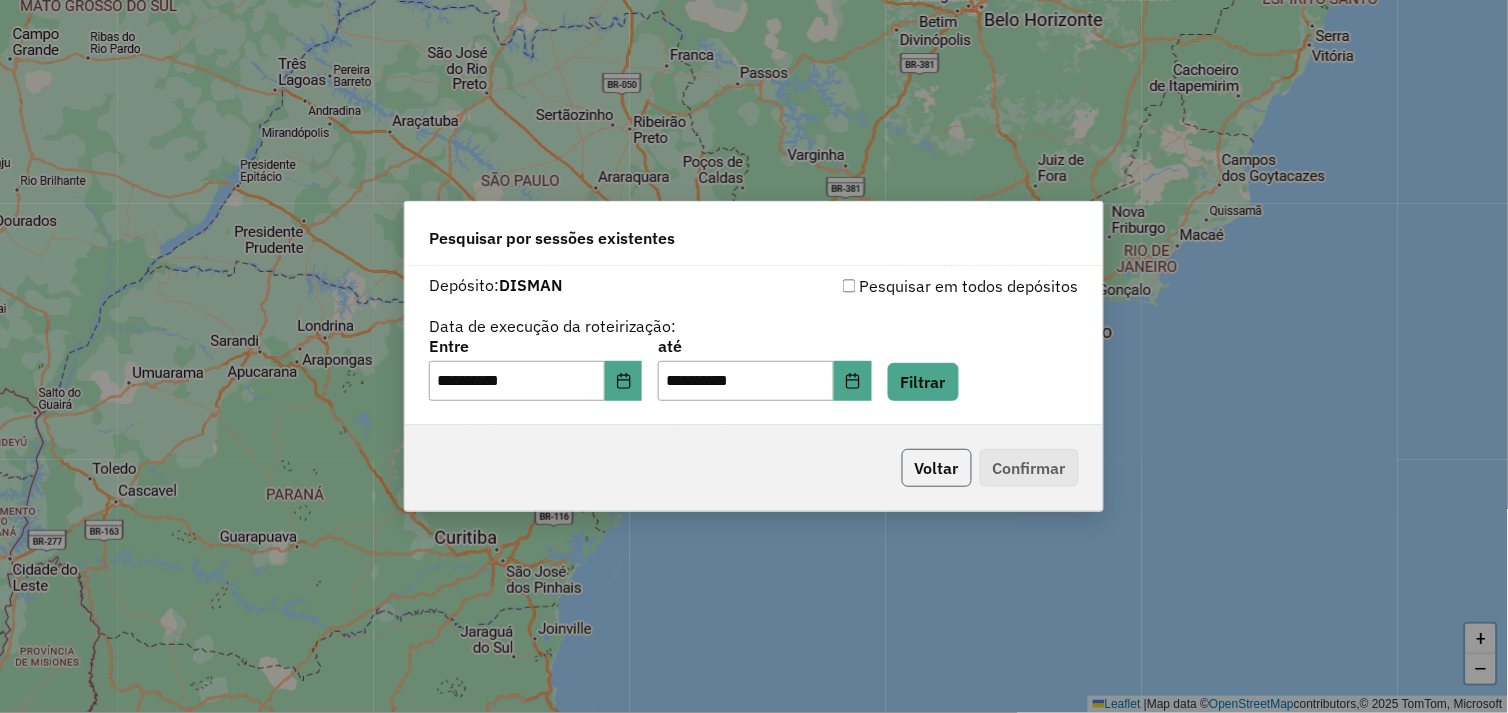 click on "Voltar" 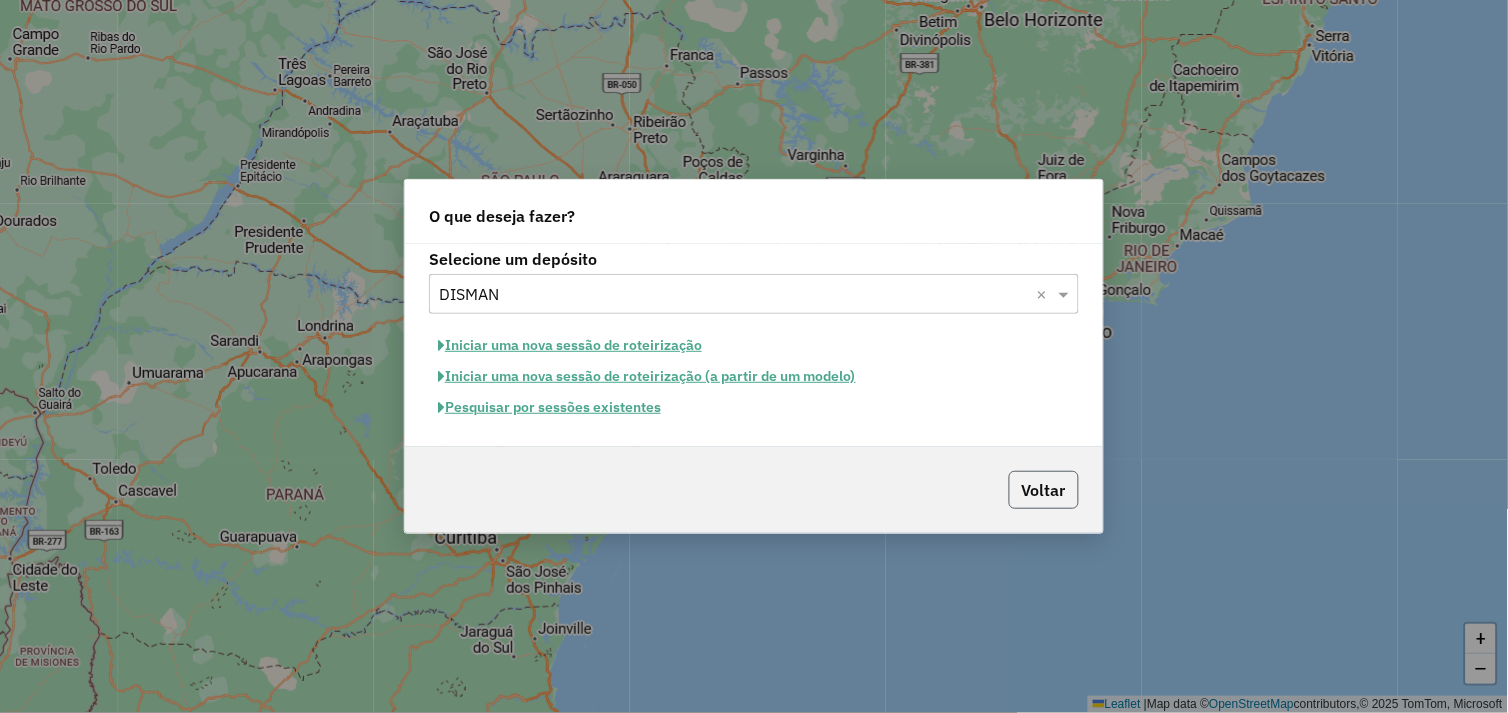 click on "Voltar" 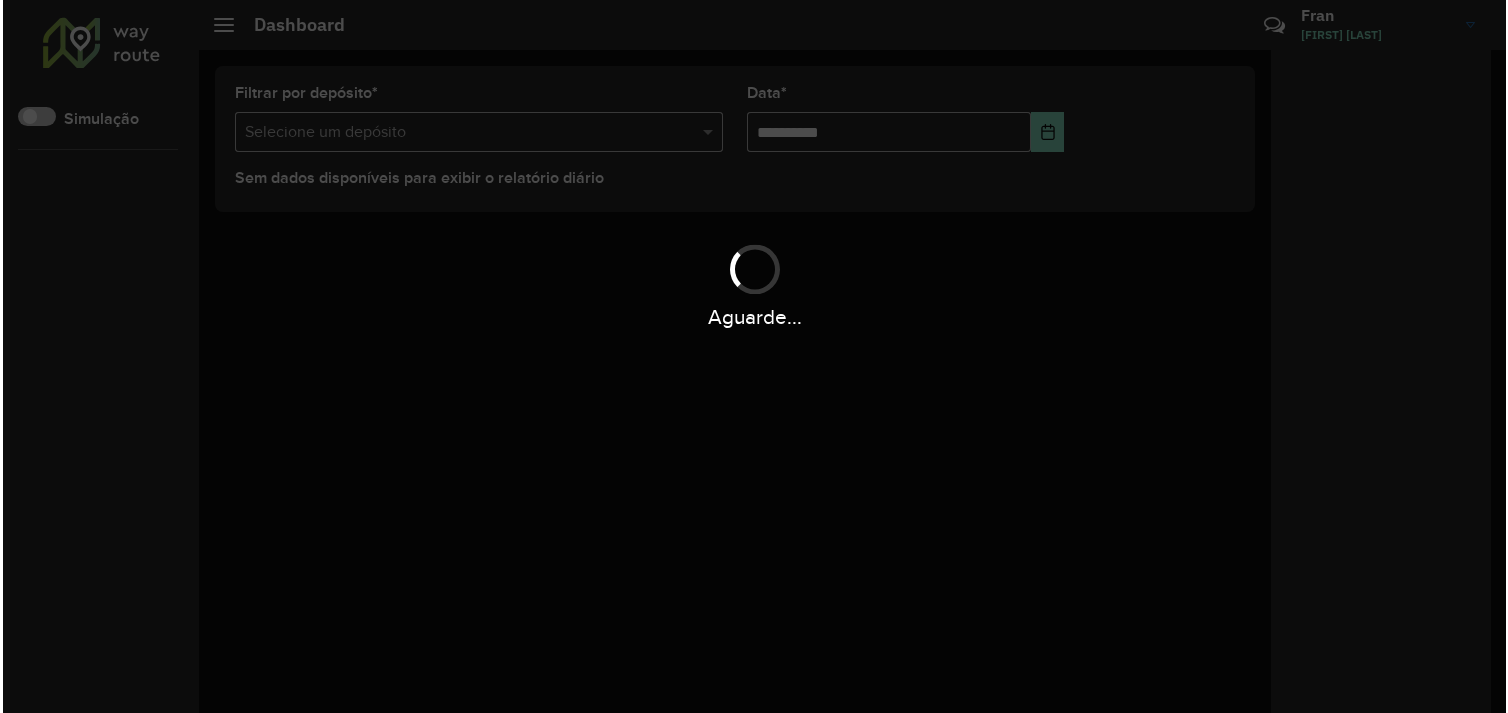 scroll, scrollTop: 0, scrollLeft: 0, axis: both 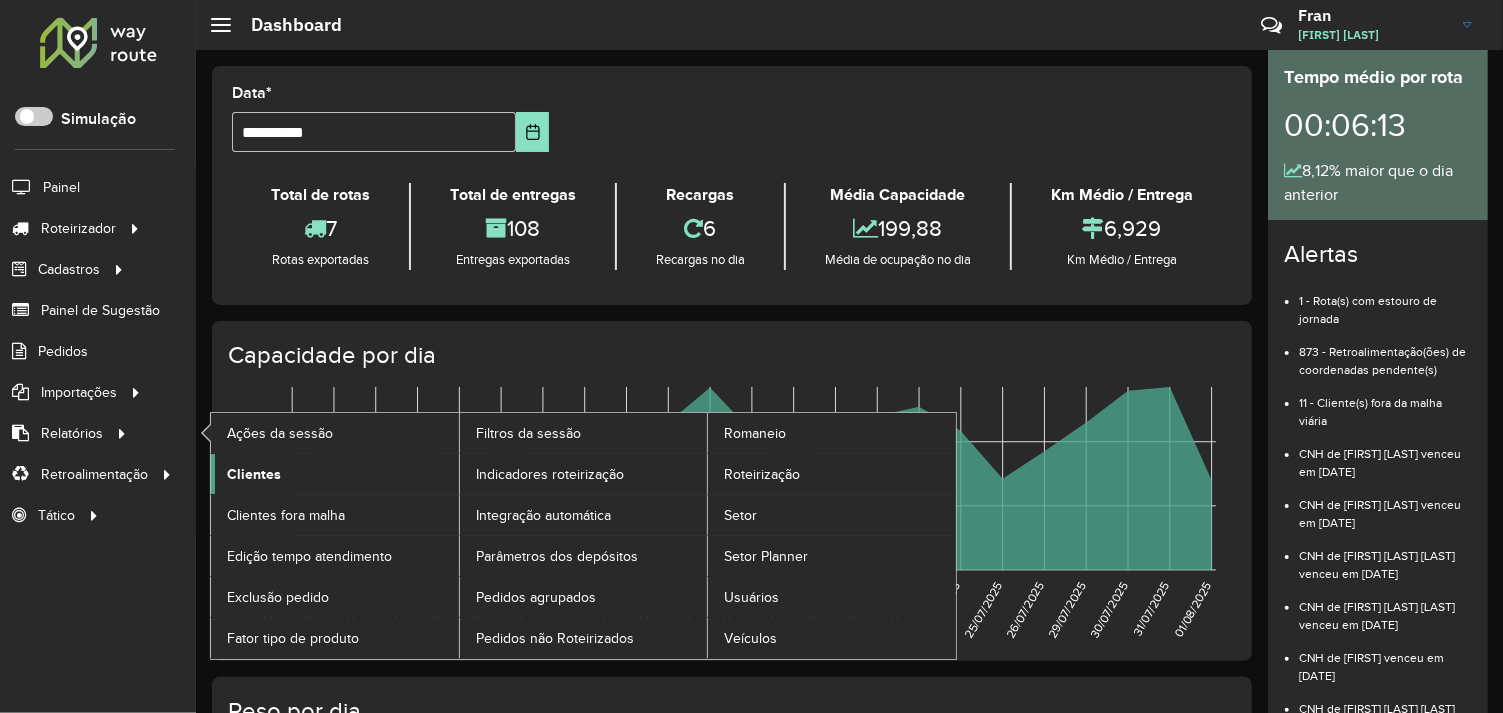 click on "Clientes" 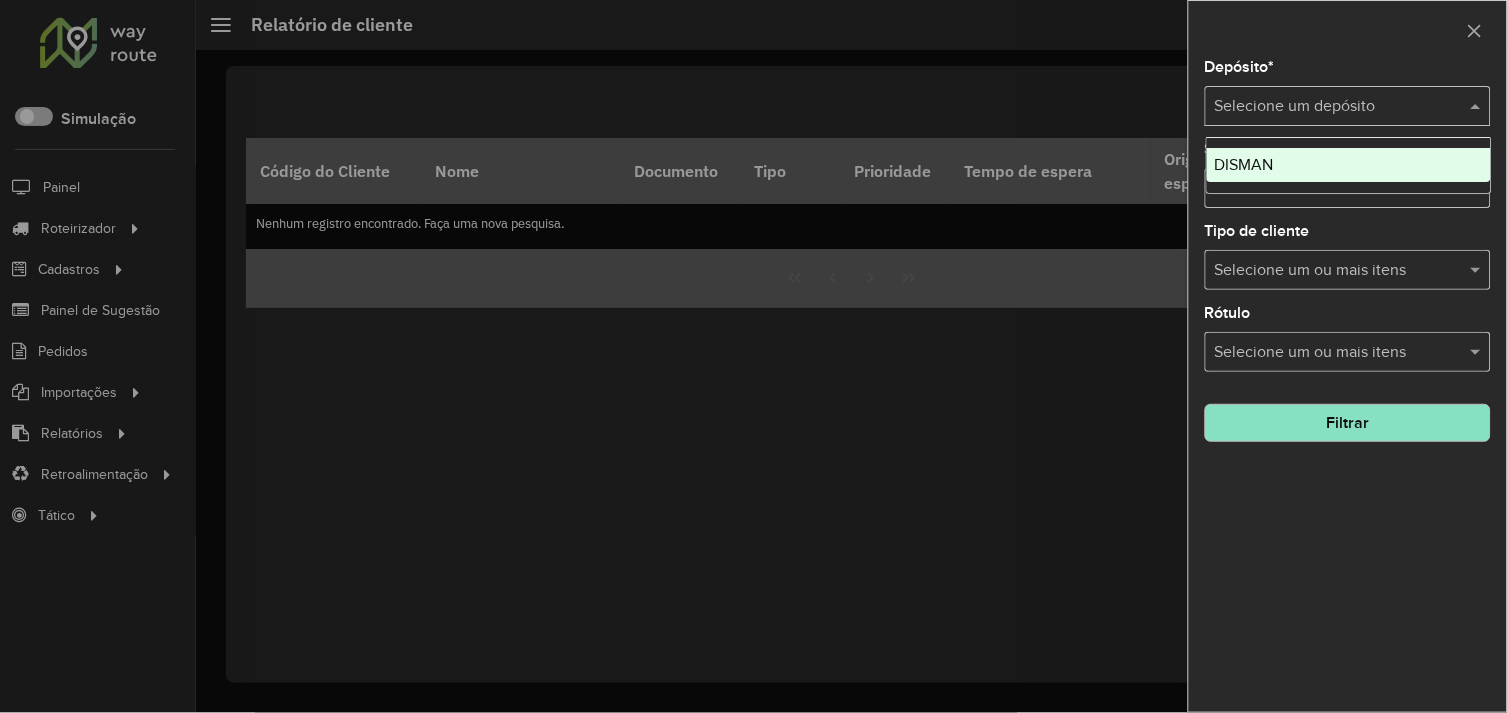 click at bounding box center [1478, 106] 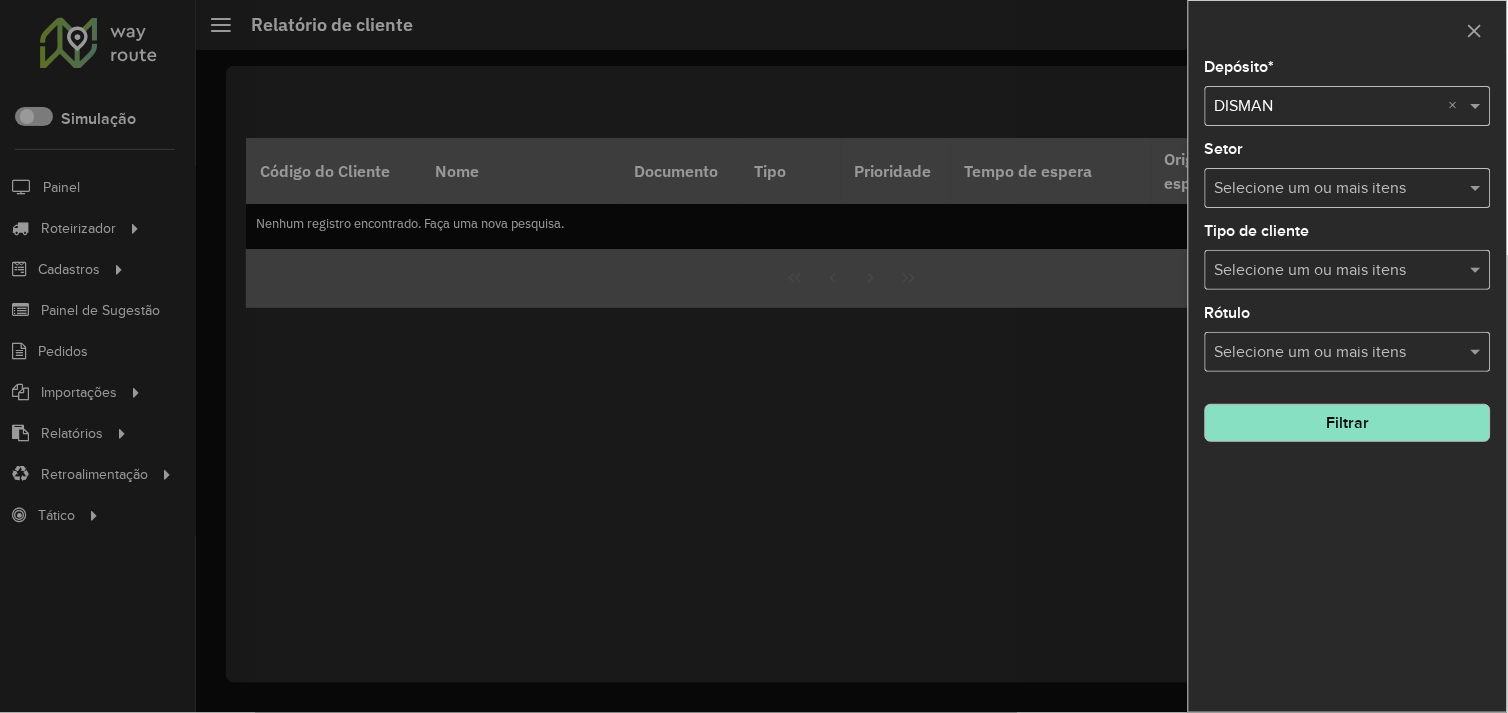 click on "Filtrar" 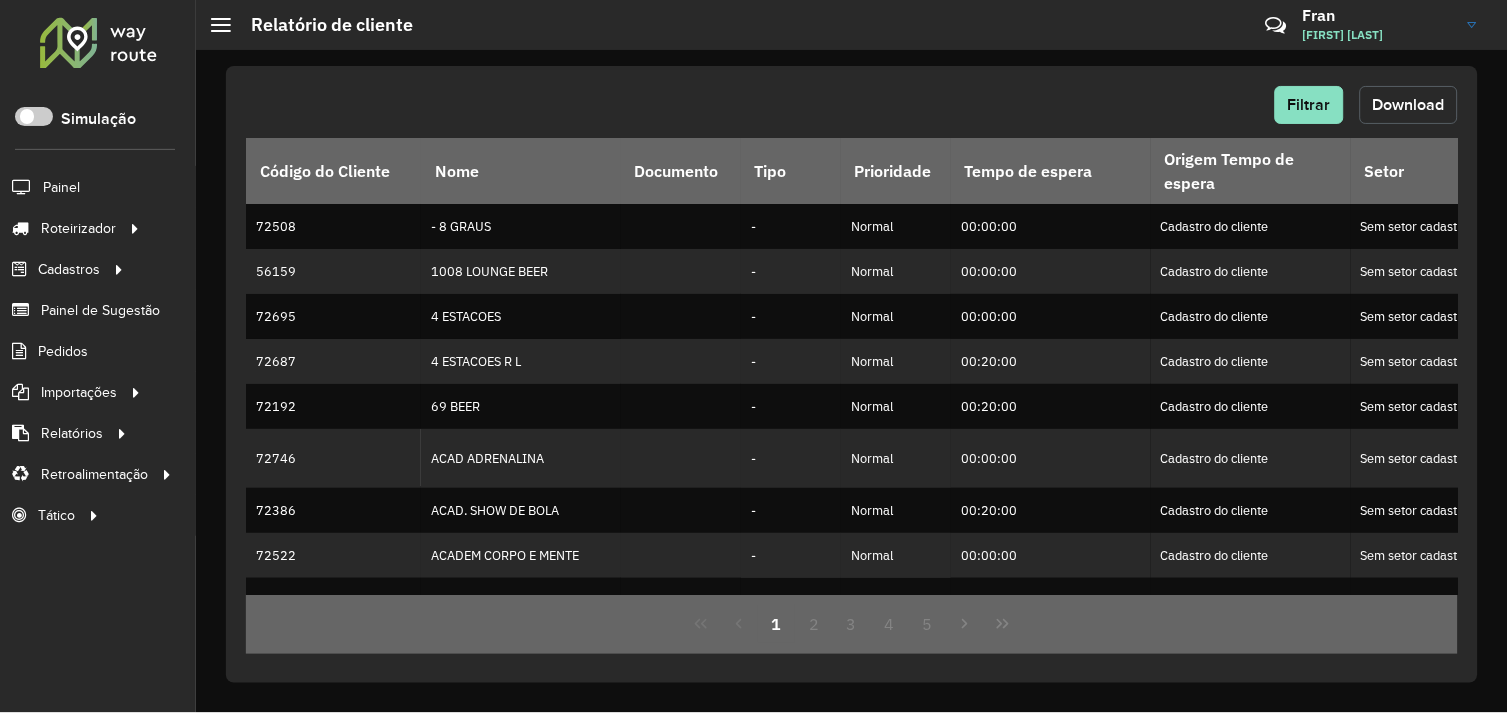 drag, startPoint x: 1392, startPoint y: 107, endPoint x: 1397, endPoint y: 147, distance: 40.311287 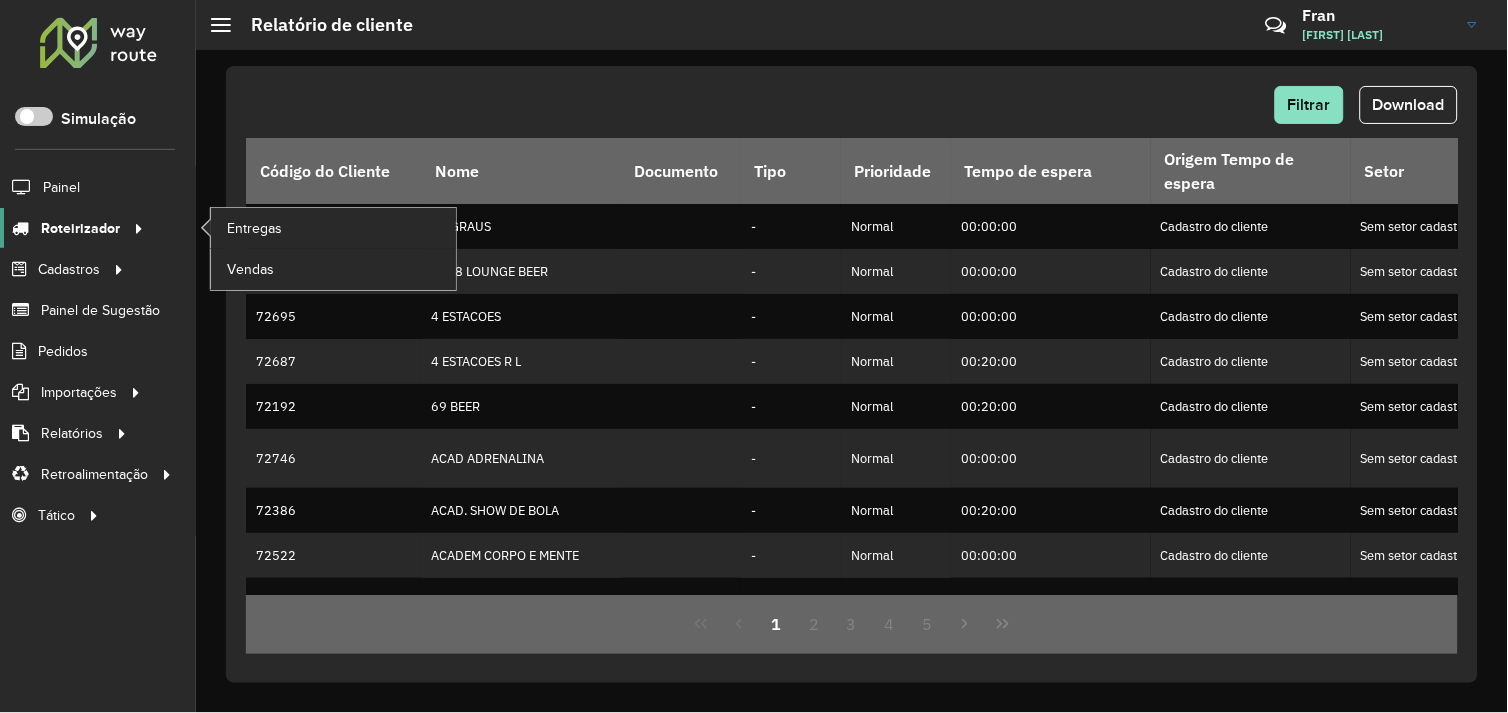 click on "Roteirizador" 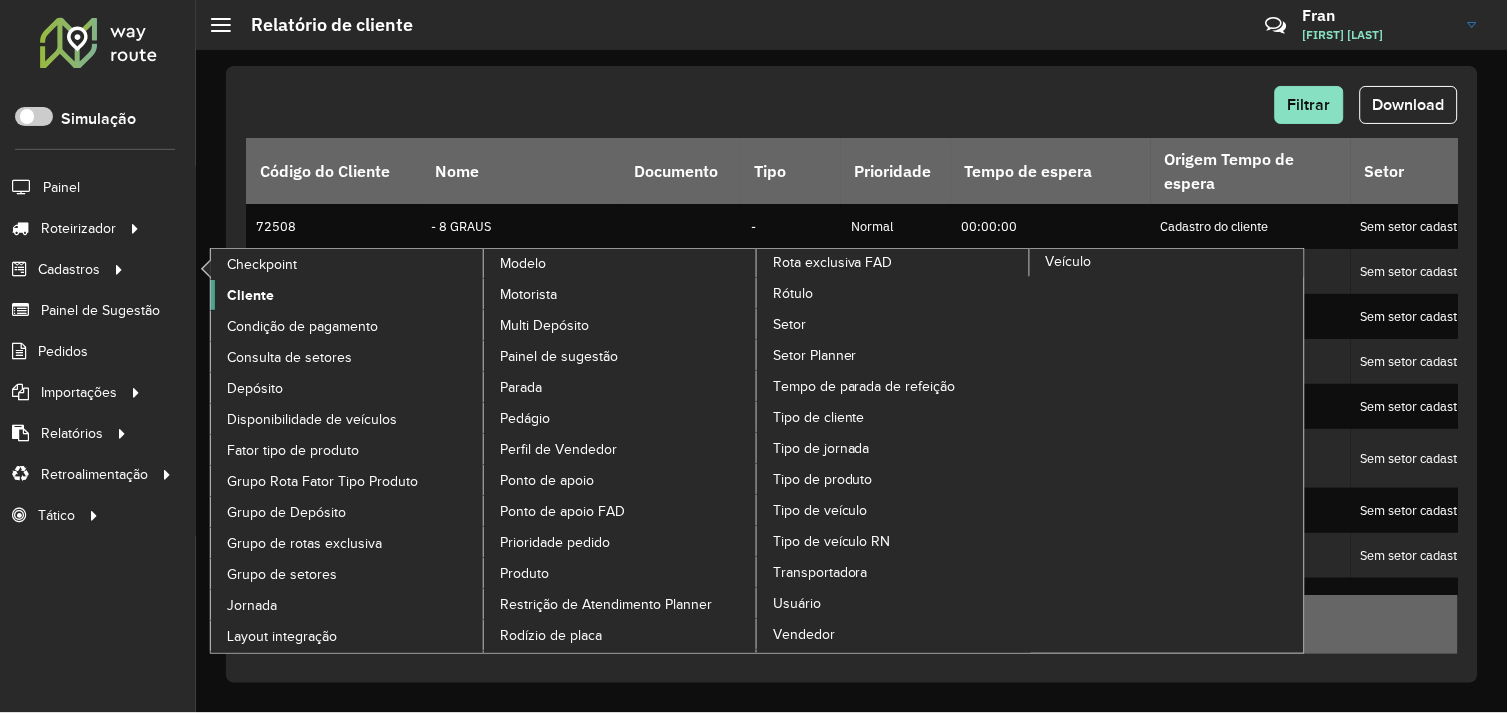 click on "Cliente" 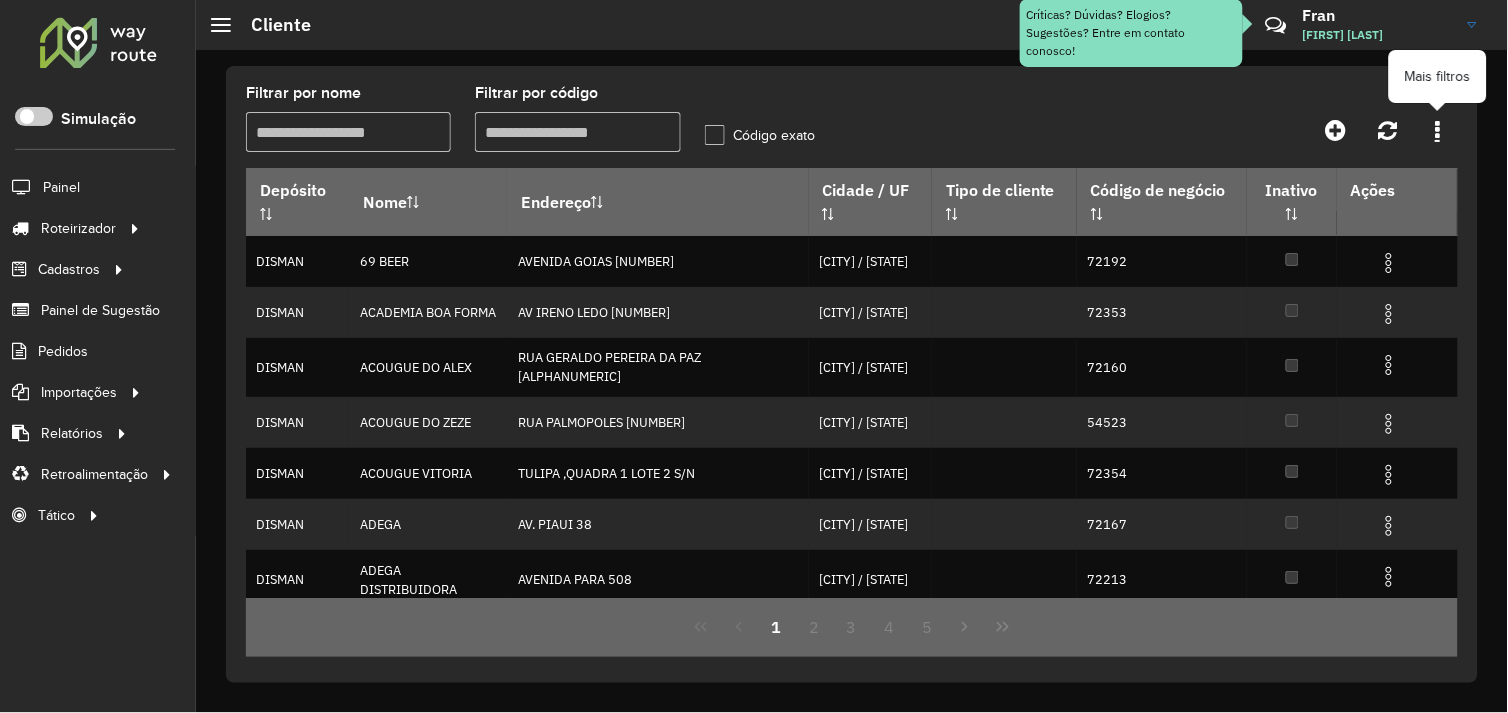 click 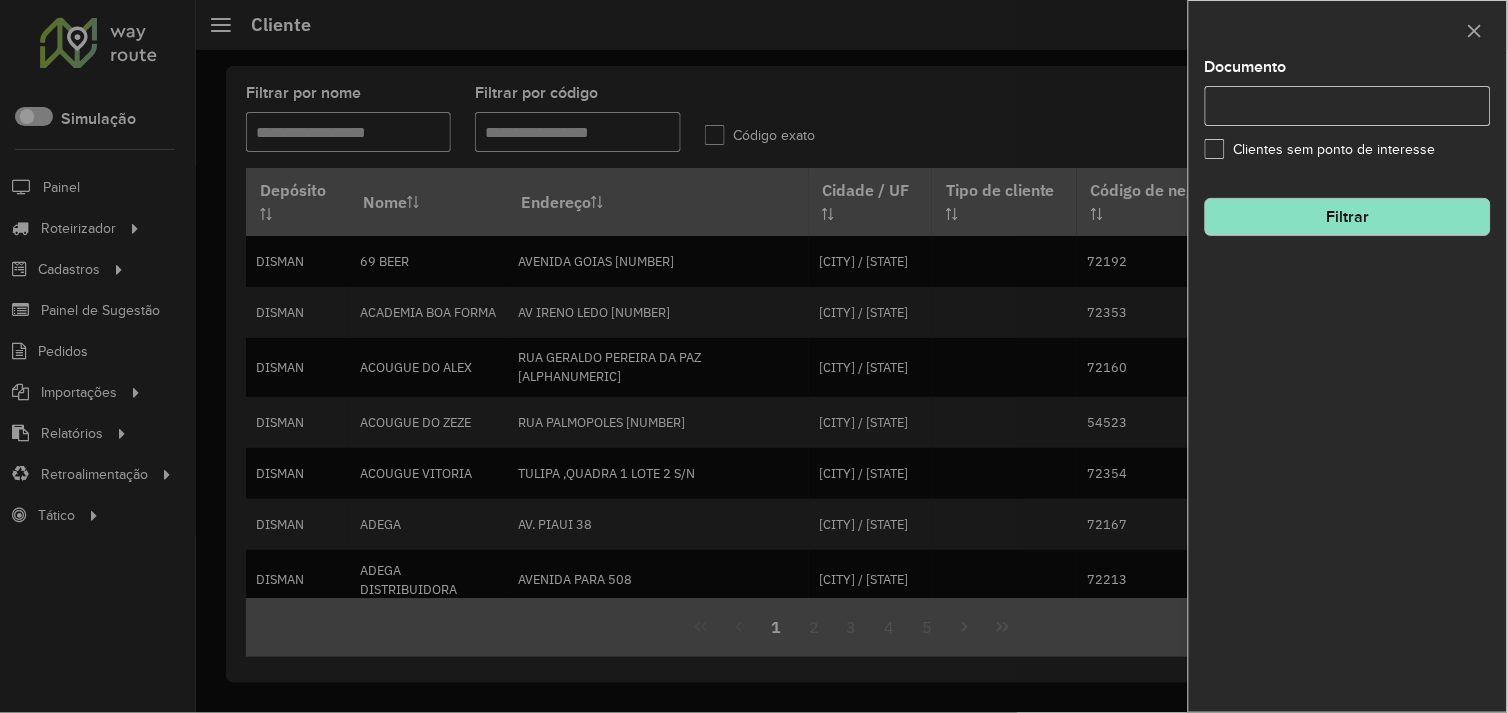 click at bounding box center (754, 356) 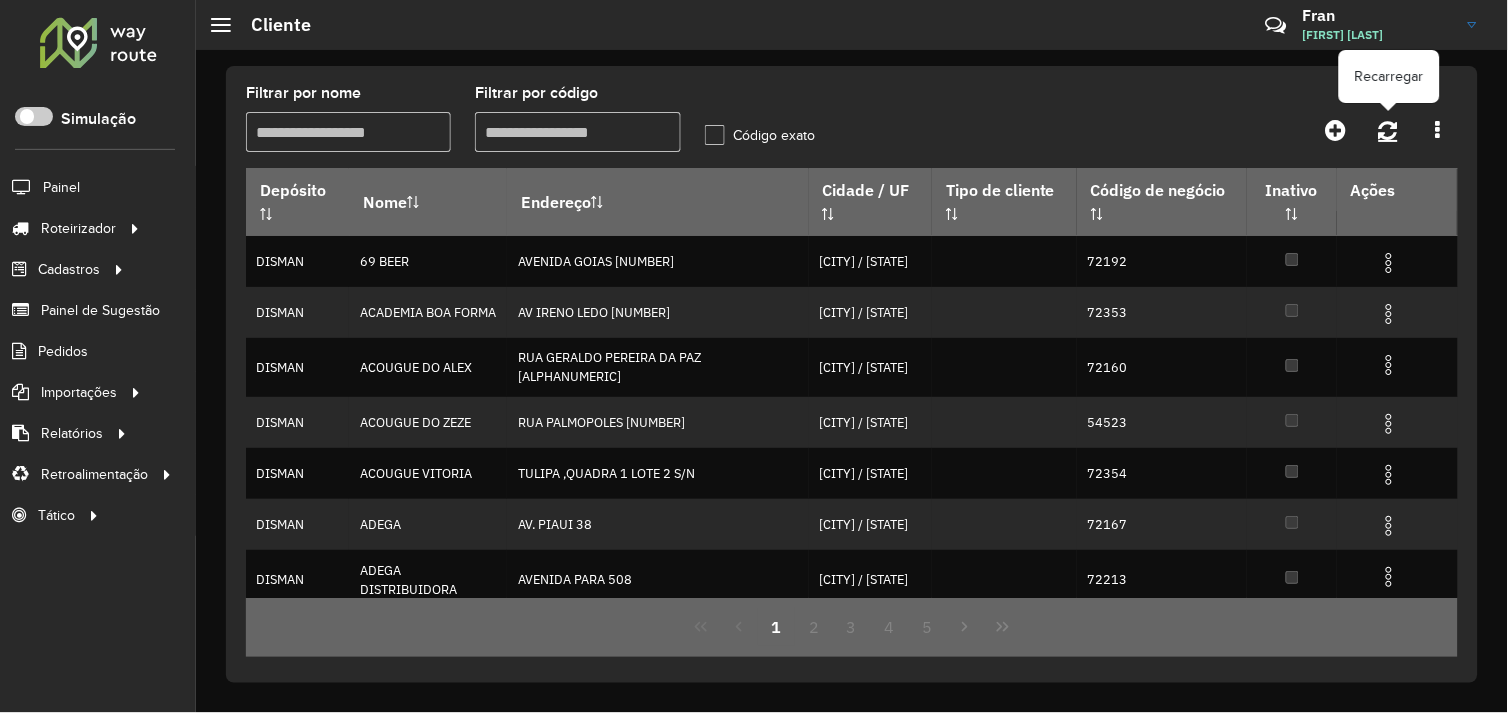 click 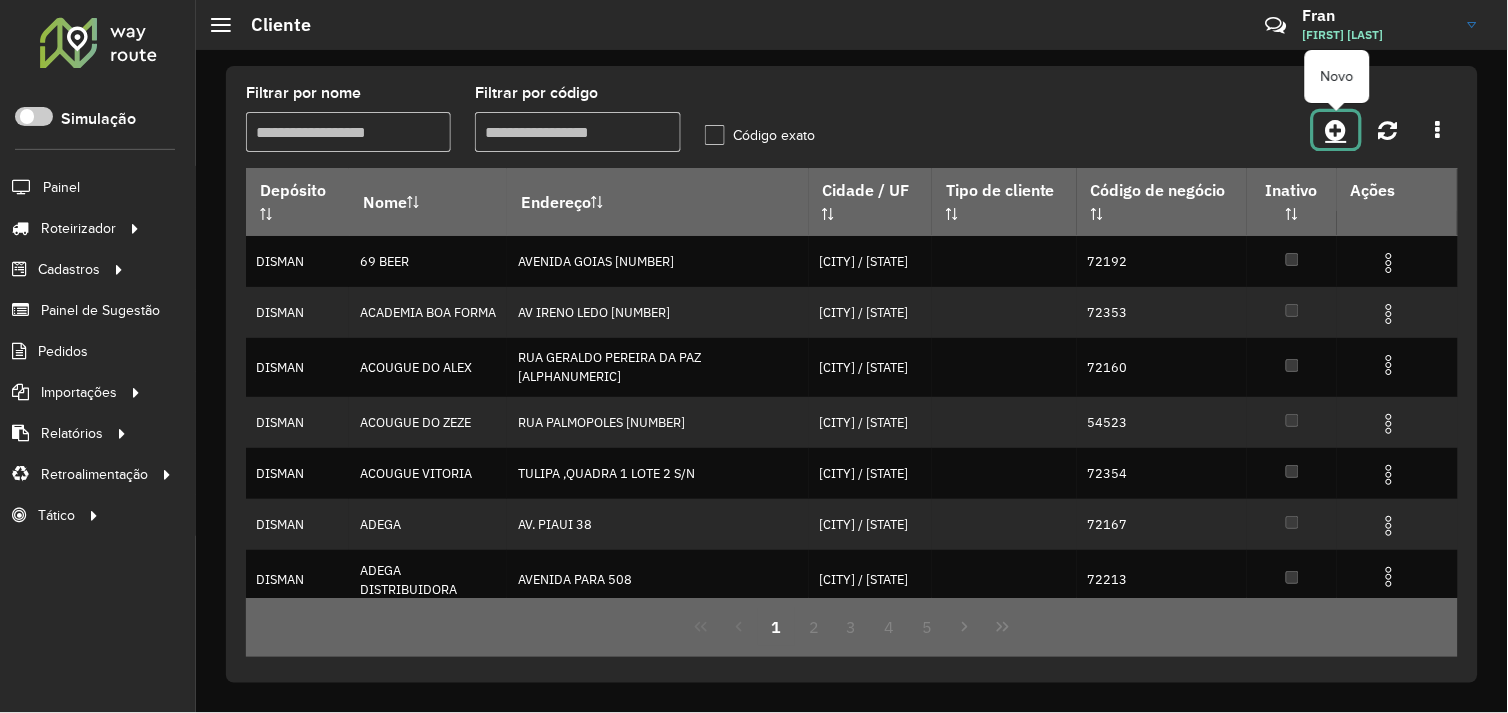 click 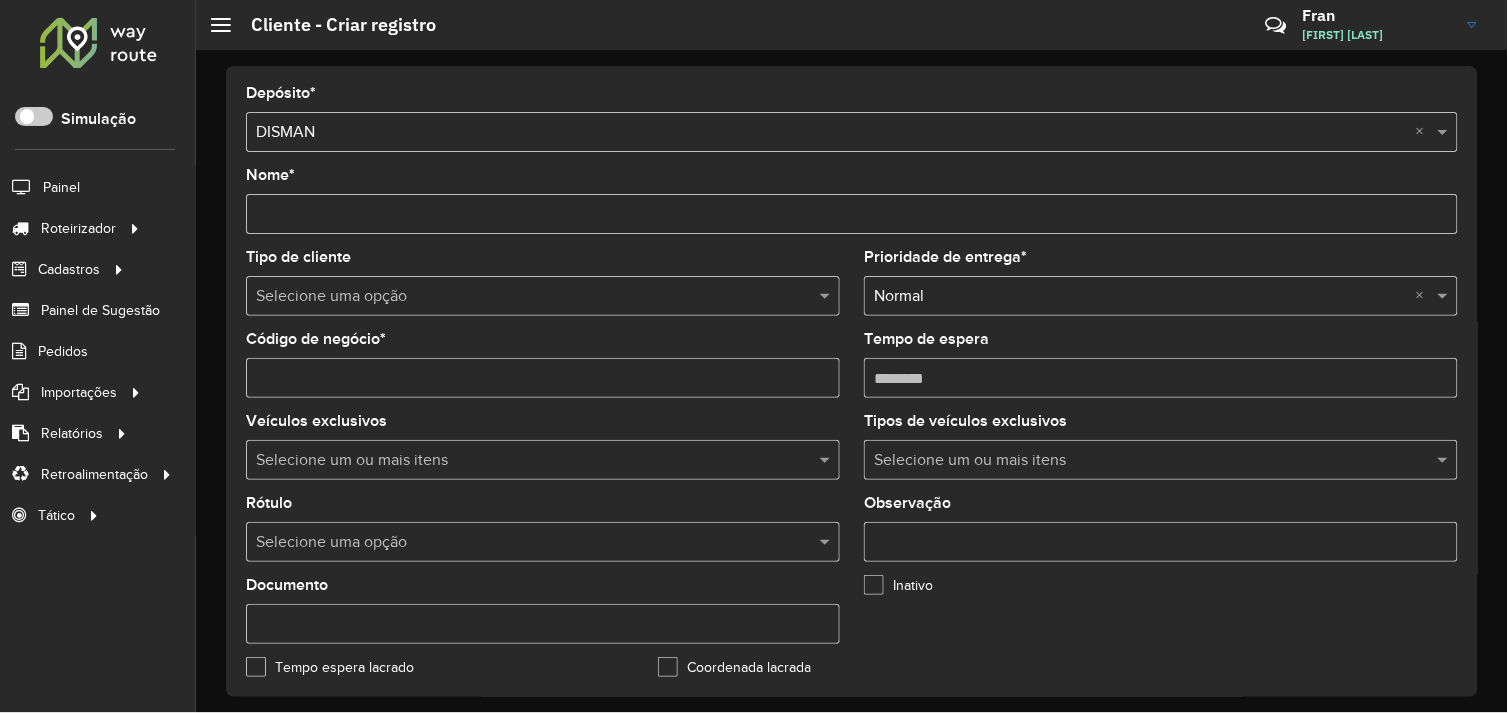 click on "Roteirizador AmbevTech Simulação Painel Roteirizador Entregas Vendas Cadastros Checkpoint Cliente Condição de pagamento Consulta de setores Depósito Disponibilidade de veículos Fator tipo de produto Grupo Rota Fator Tipo Produto Grupo de Depósito Grupo de rotas exclusiva Grupo de setores Jornada Layout integração Modelo Motorista Multi Depósito Painel de sugestão Parada Pedágio Perfil de Vendedor Ponto de apoio Ponto de apoio FAD Prioridade pedido Produto Restrição de Atendimento Planner Rodízio de placa Rota exclusiva FAD Rótulo Setor Setor Planner Tempo de parada de refeição Tipo de cliente Tipo de jornada Tipo de produto Tipo de veículo Tipo de veículo RN Transportadora Usuário Vendedor Veículo Painel de Sugestão Pedidos Importações Clientes Fator tipo produto Grade de atendimento Janela de atendimento Localização Pedidos Tempo de espera Veículos Relatórios Ações da sessão Clientes Clientes fora malha Edição tempo atendimento Exclusão pedido Fator tipo de produto Romaneio" 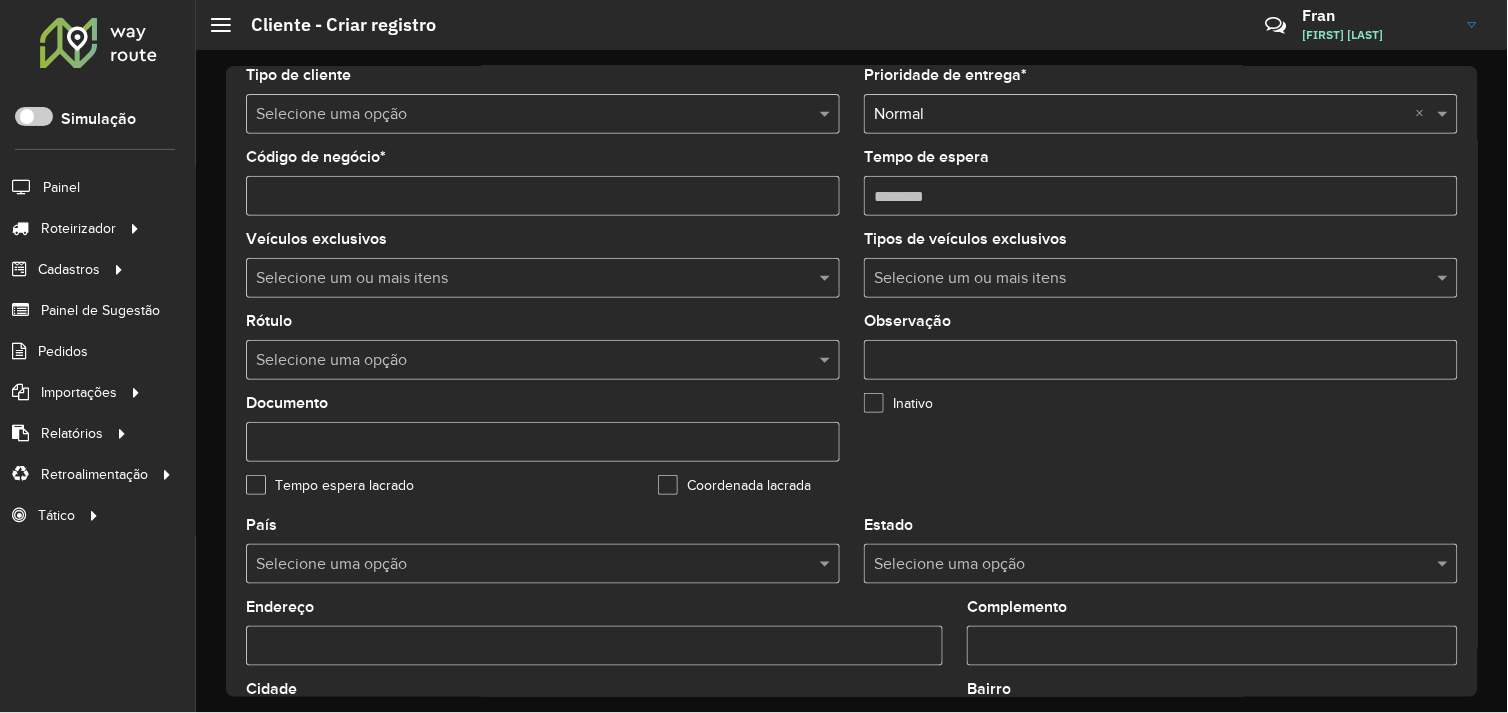 scroll, scrollTop: 0, scrollLeft: 0, axis: both 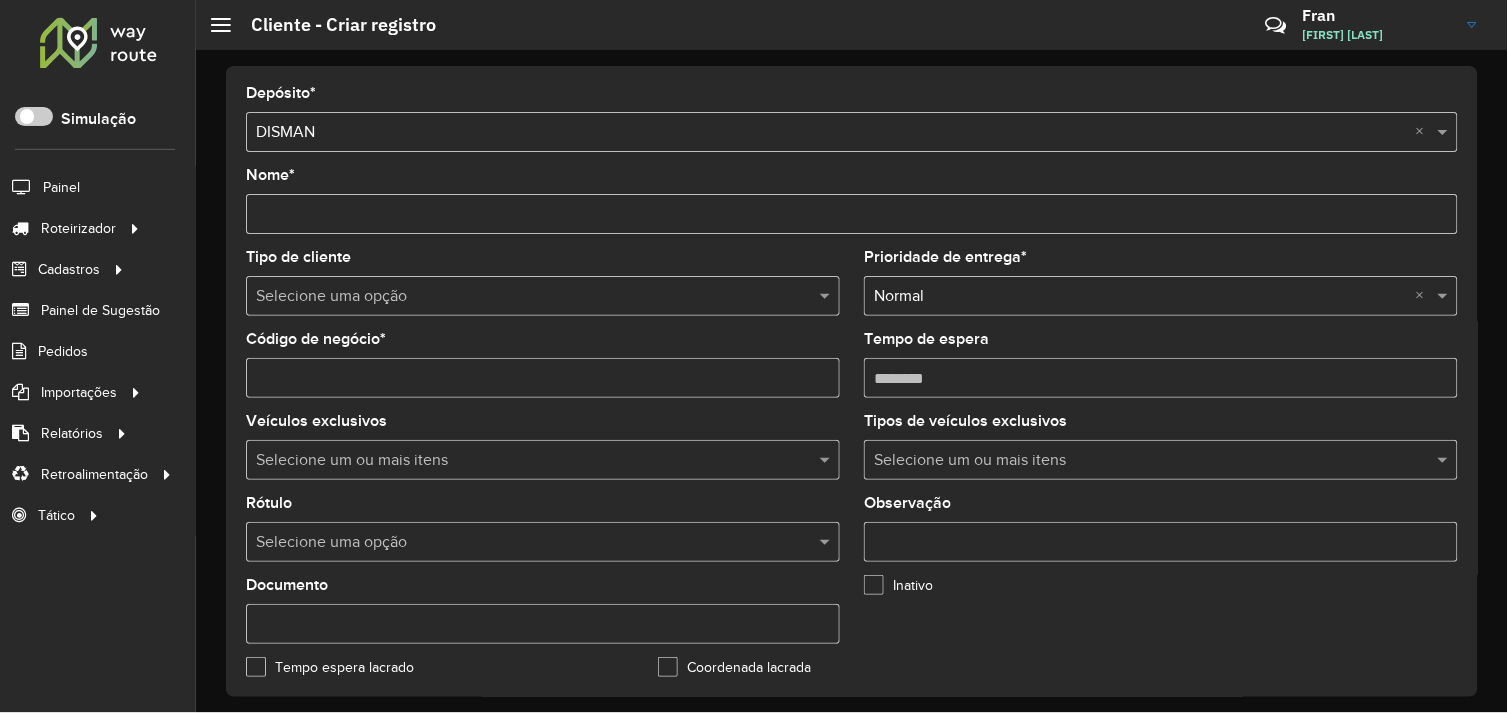 click on "Roteirizador AmbevTech" 